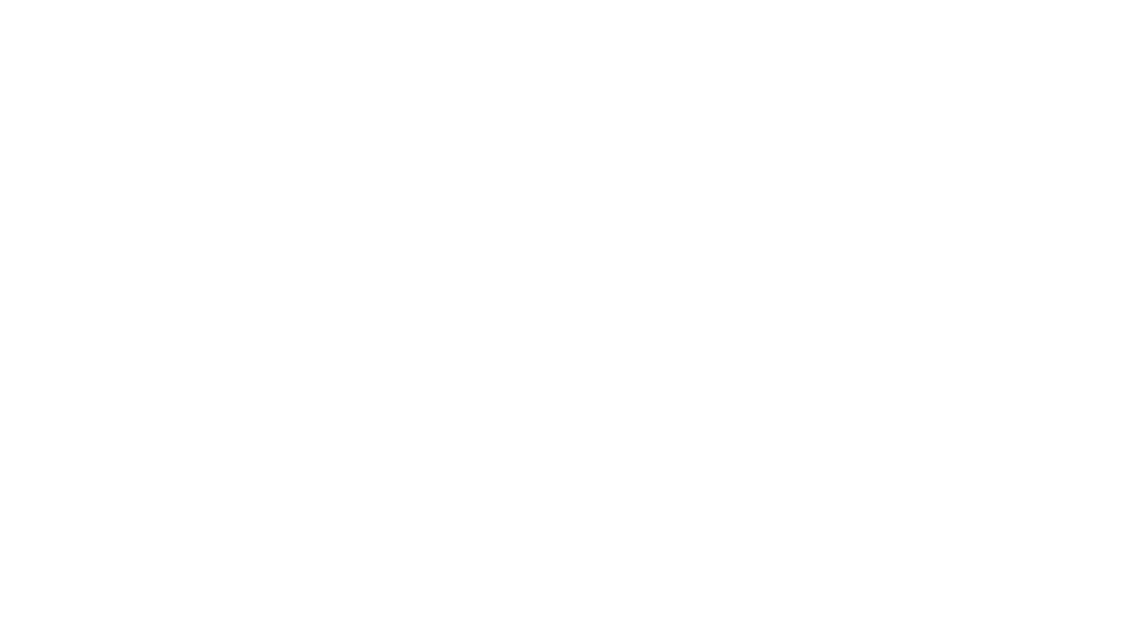 scroll, scrollTop: 0, scrollLeft: 0, axis: both 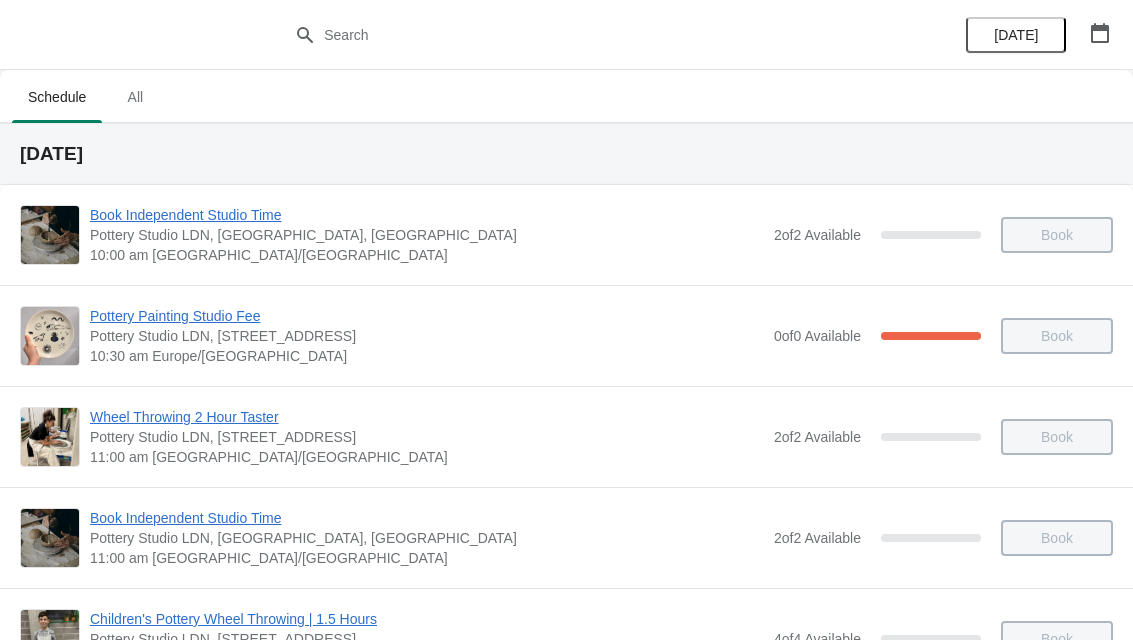 click at bounding box center (1100, 33) 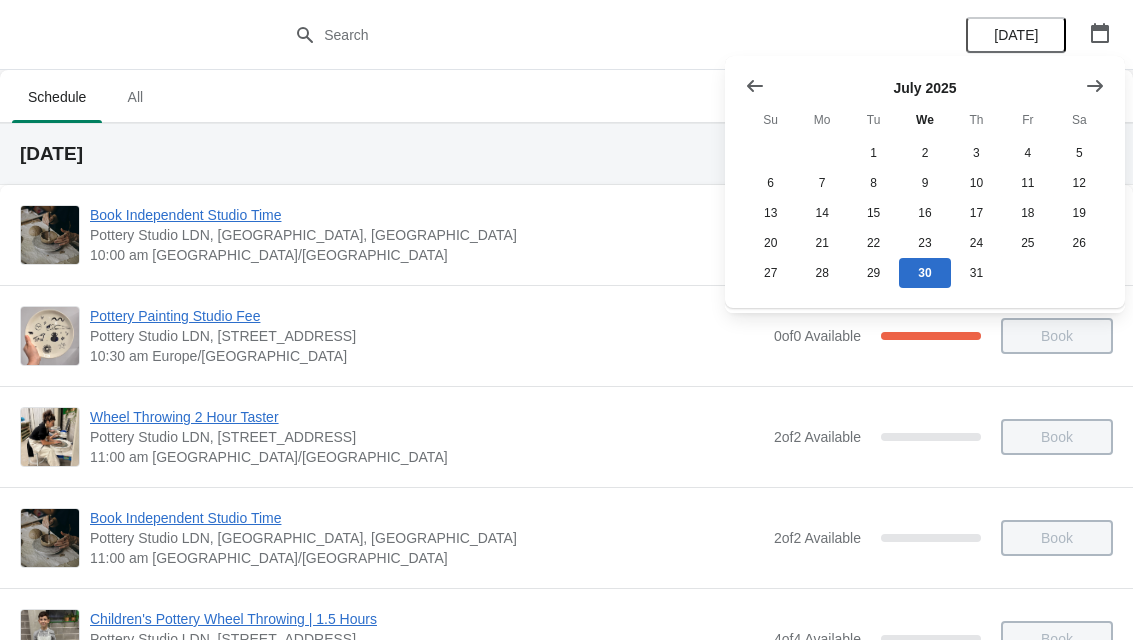 click 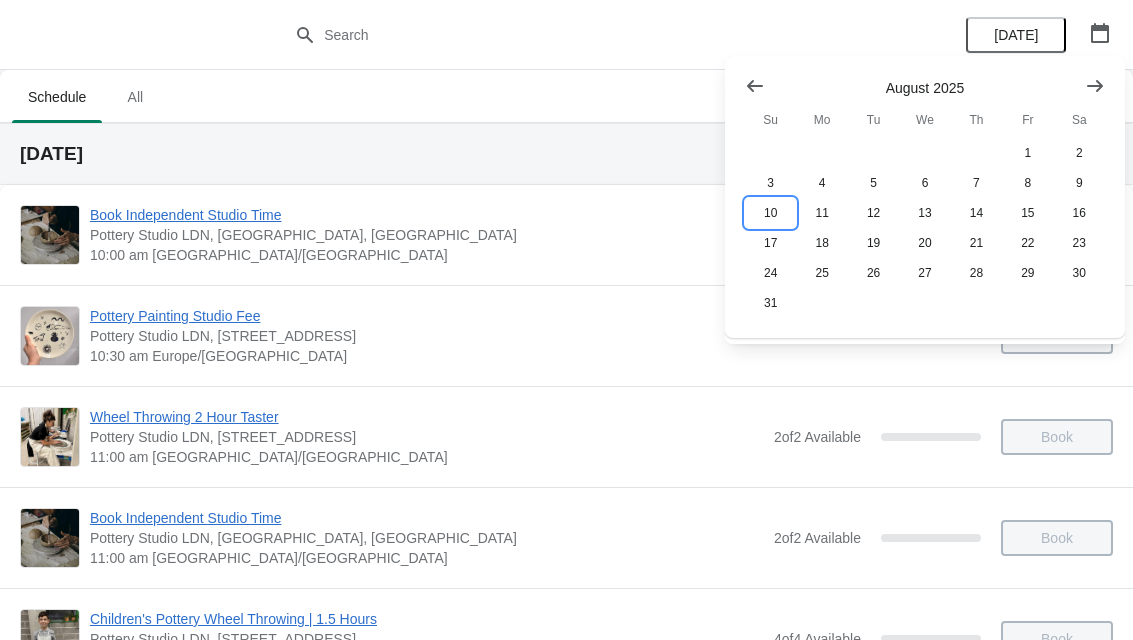 click on "10" at bounding box center [770, 213] 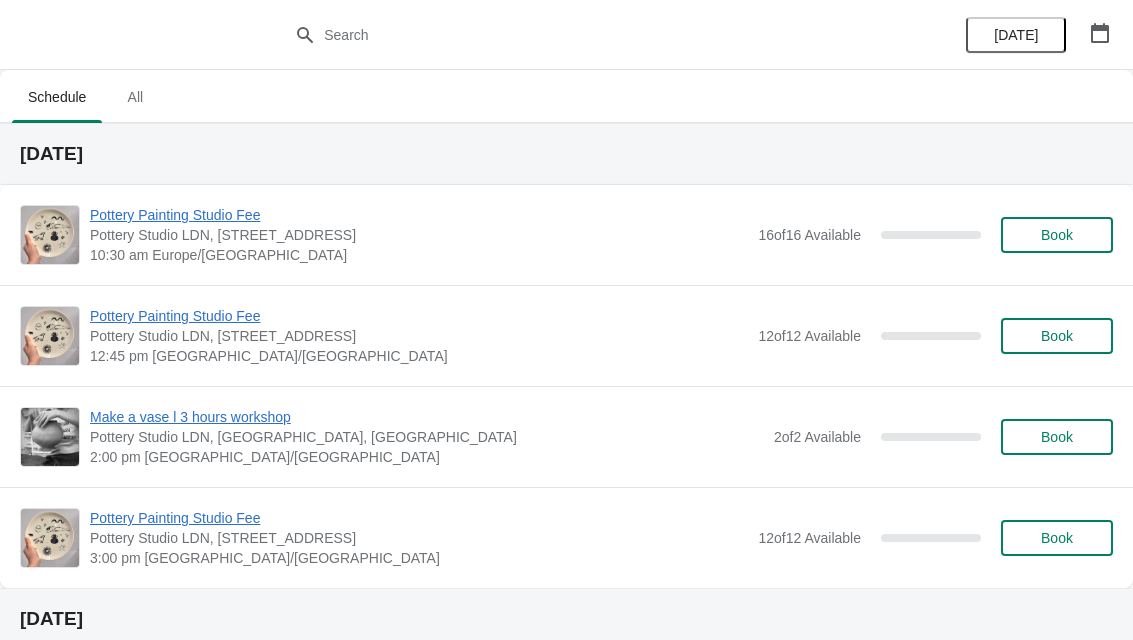 click on "Book" at bounding box center [1057, 437] 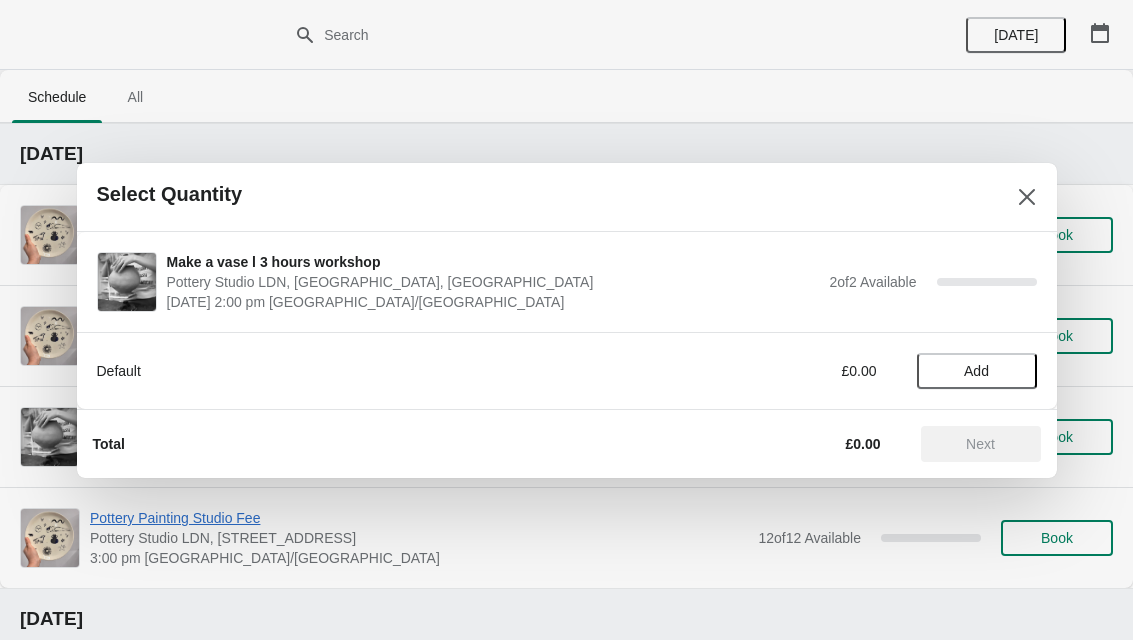 click on "Add" at bounding box center (977, 371) 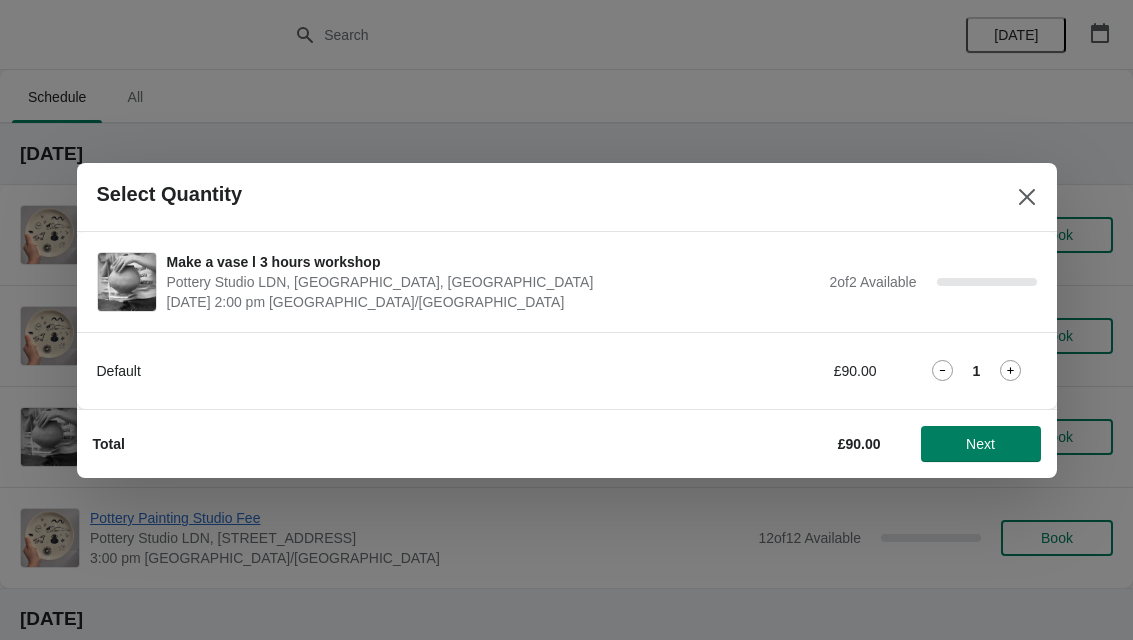 click 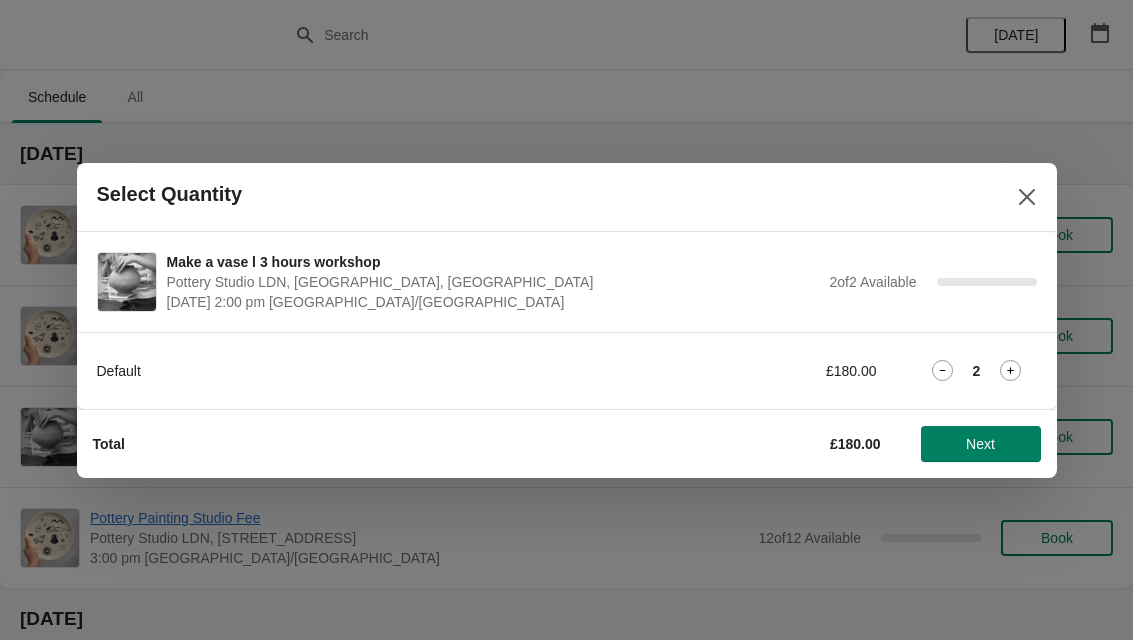 click on "Next" at bounding box center [980, 444] 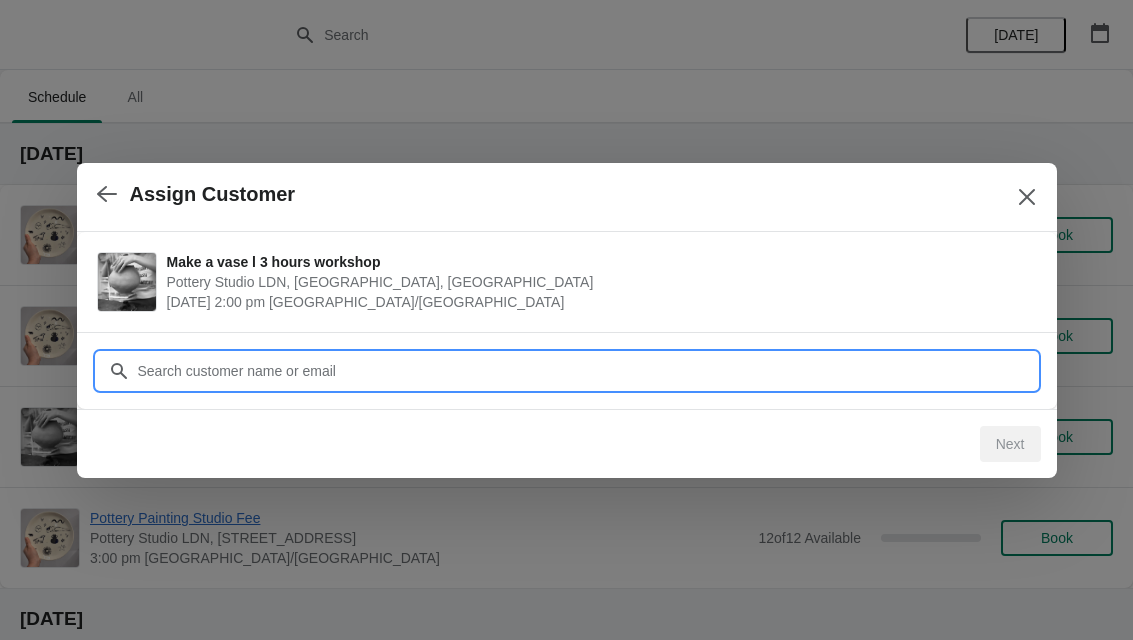 click on "Customer" at bounding box center (587, 371) 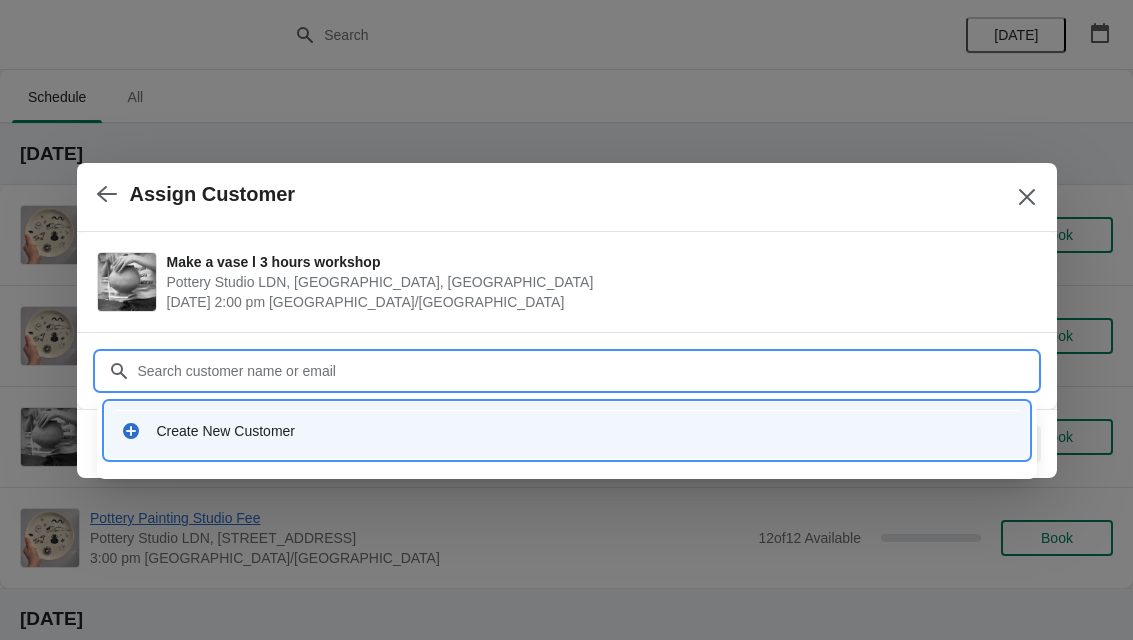 click on "Create New Customer" at bounding box center [585, 431] 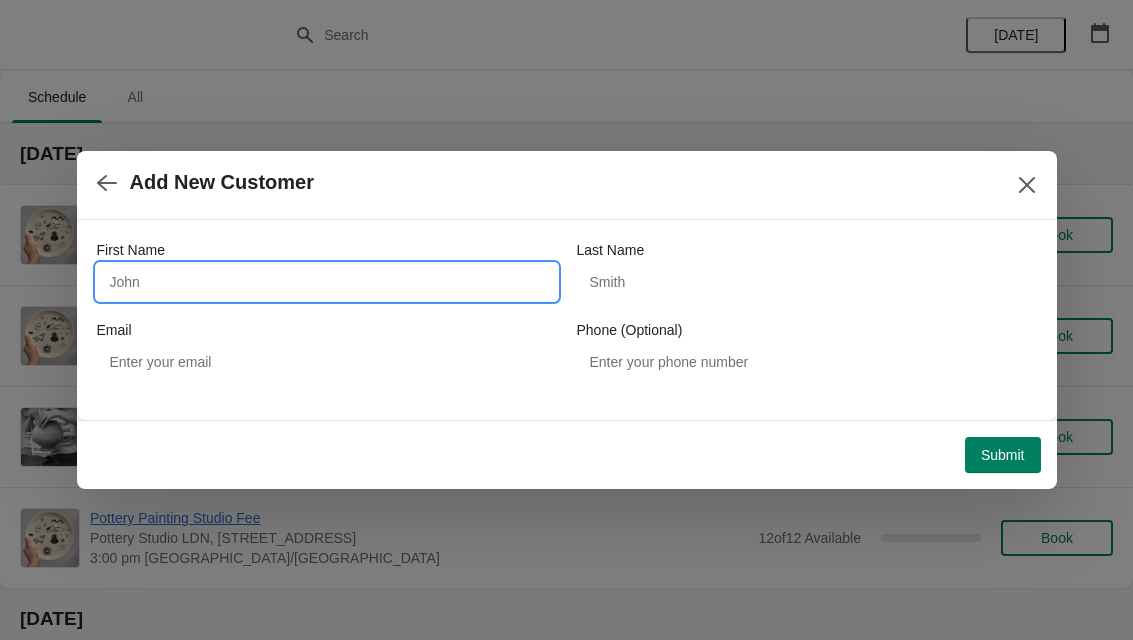 click on "First Name" at bounding box center (327, 282) 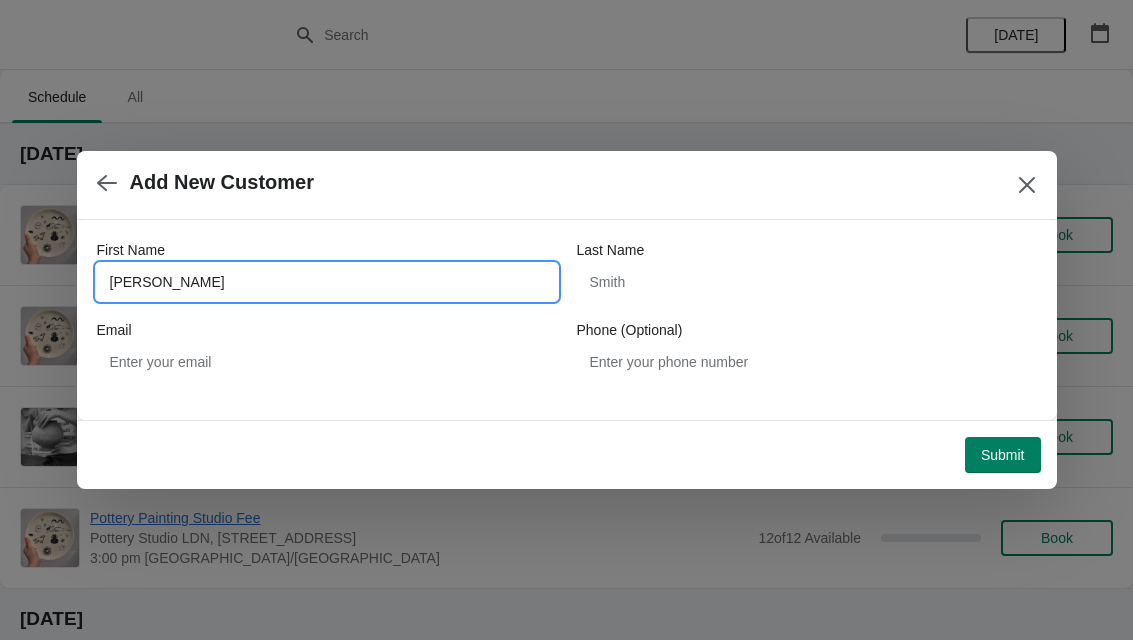 type on "Kathryn" 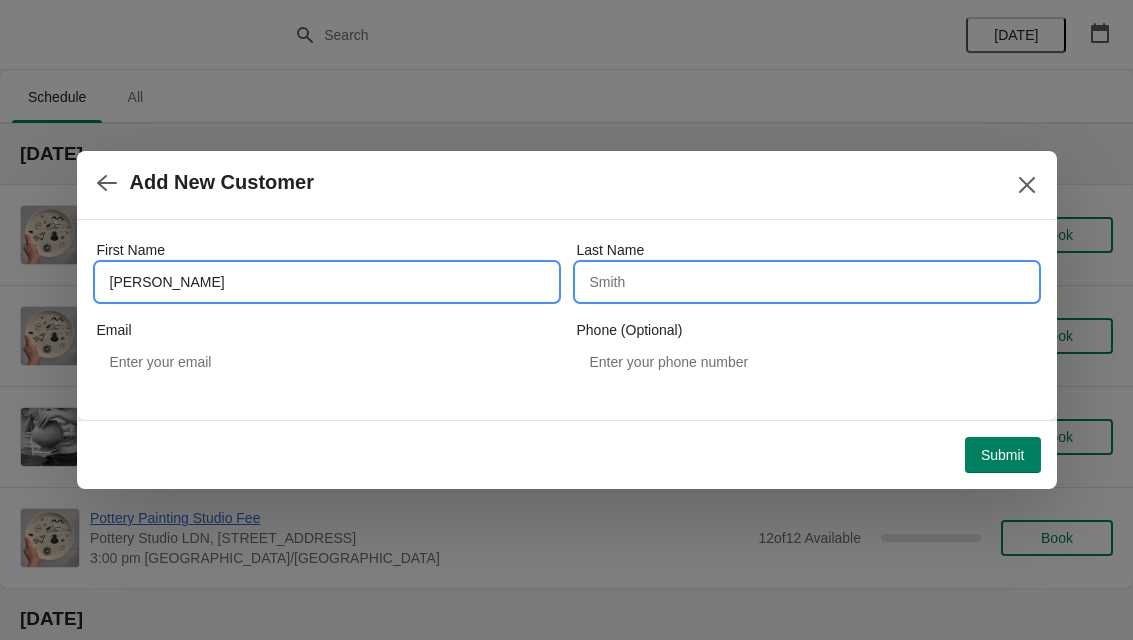 click on "Last Name" at bounding box center [807, 282] 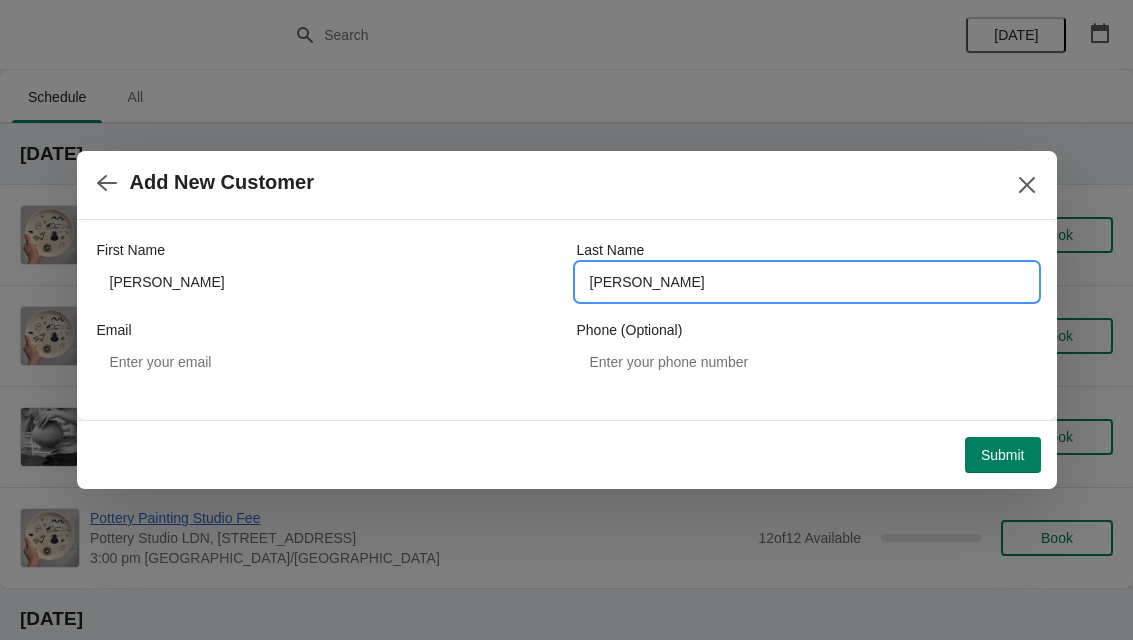 type on "Edwards" 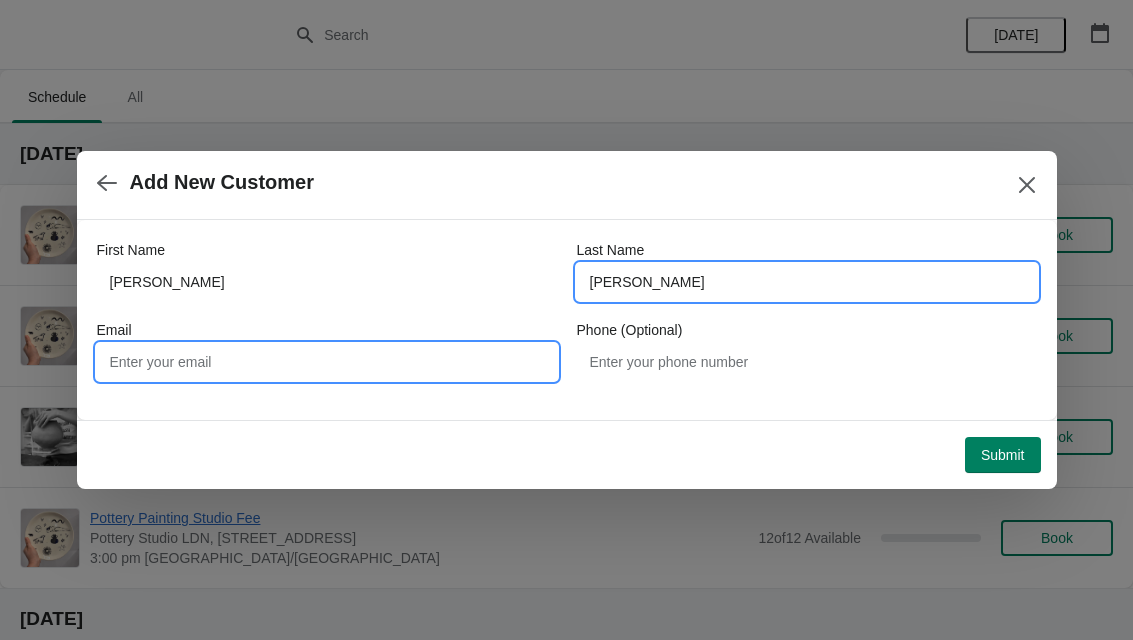 click on "Email" at bounding box center [327, 362] 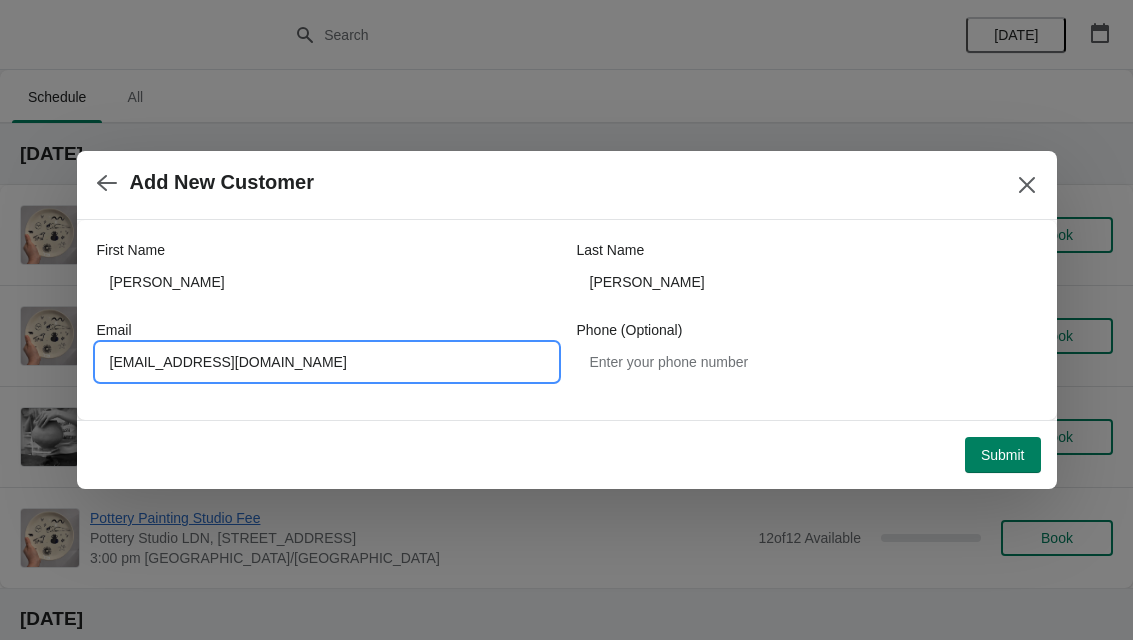 type on "Kathrynedwards08@gmail.com" 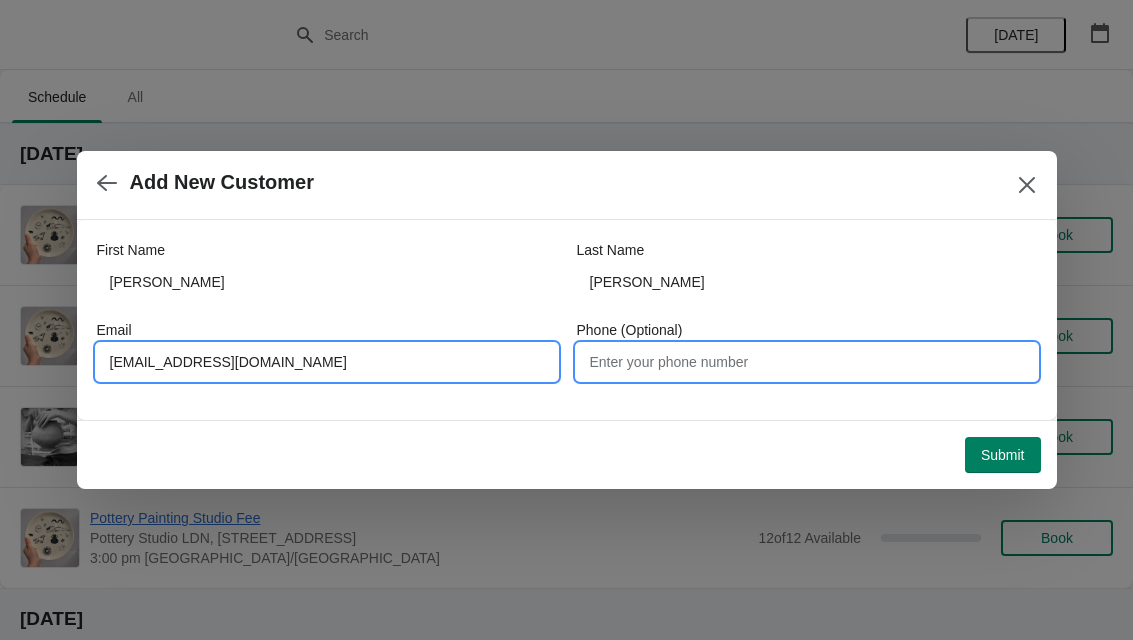 click on "Phone (Optional)" at bounding box center (807, 362) 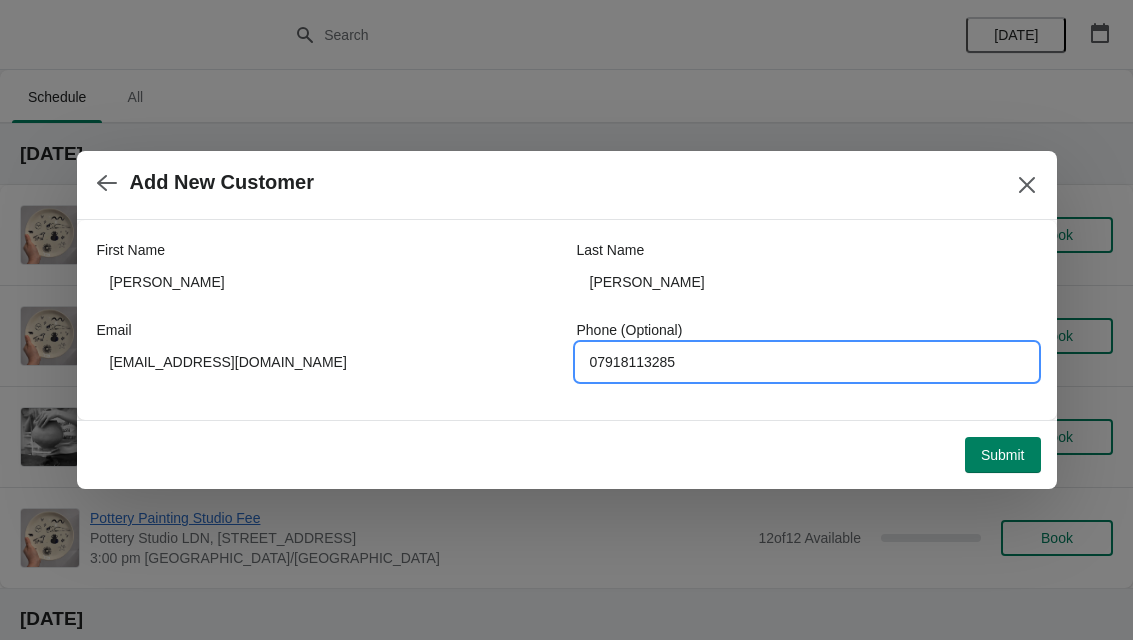 type on "07918113285" 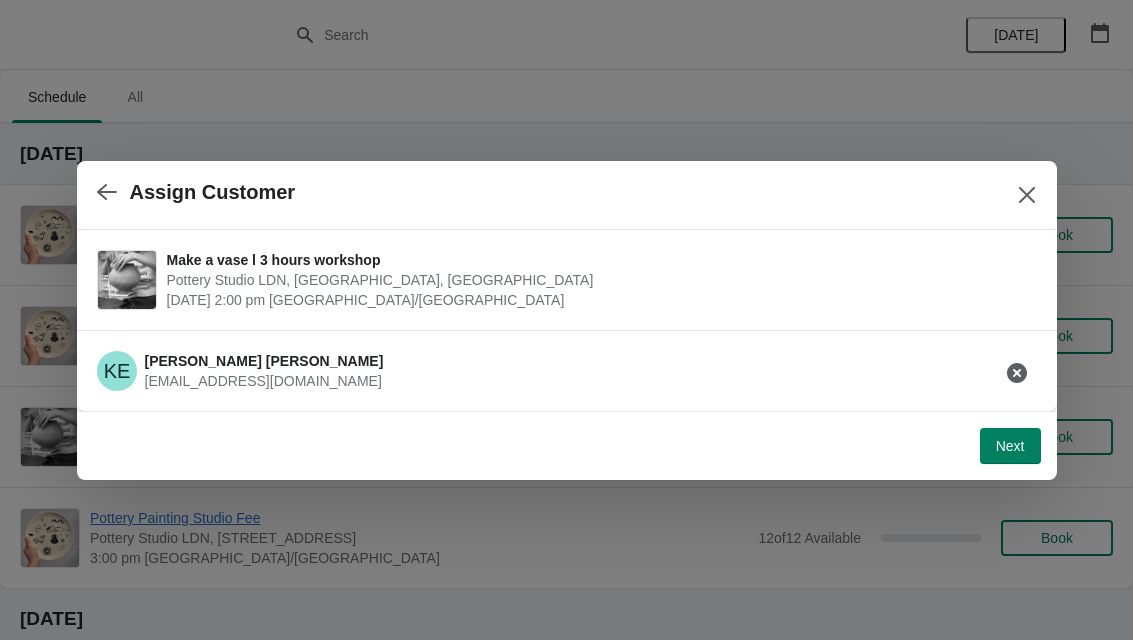 click on "Next" at bounding box center [1010, 446] 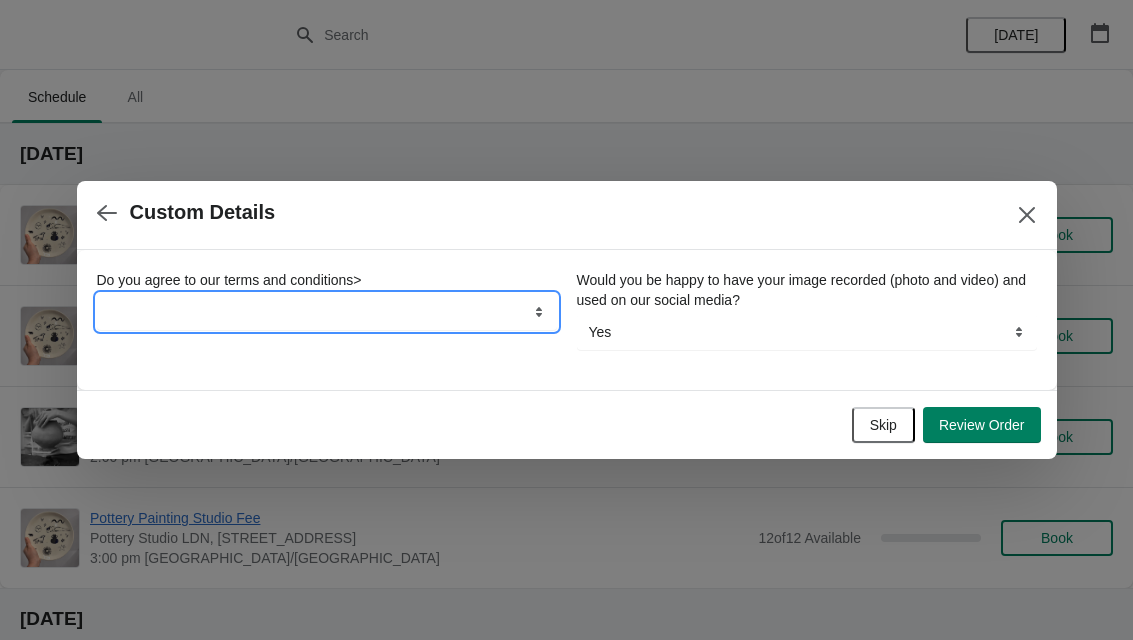 click on "Yes" at bounding box center (327, 312) 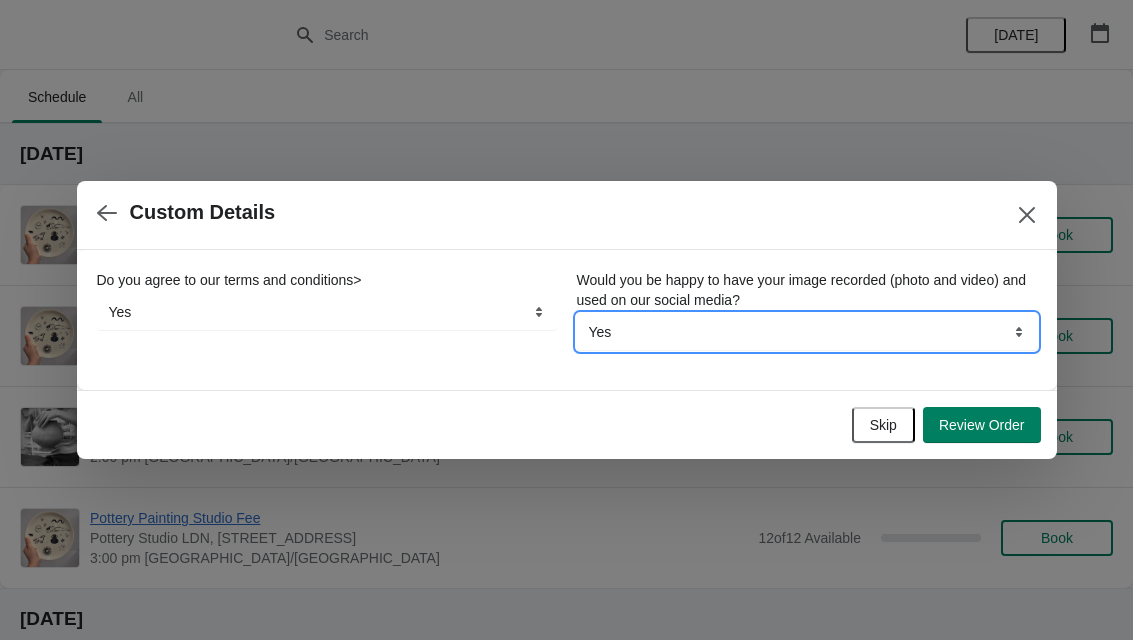 click on "Yes No" at bounding box center [807, 332] 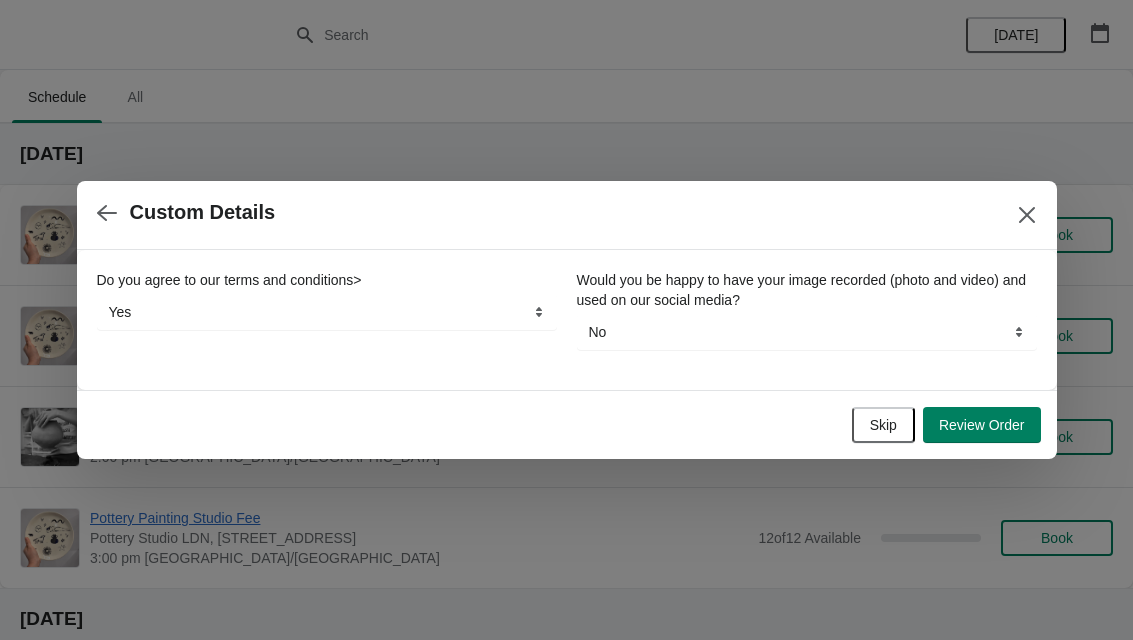 click on "Review Order" at bounding box center [982, 425] 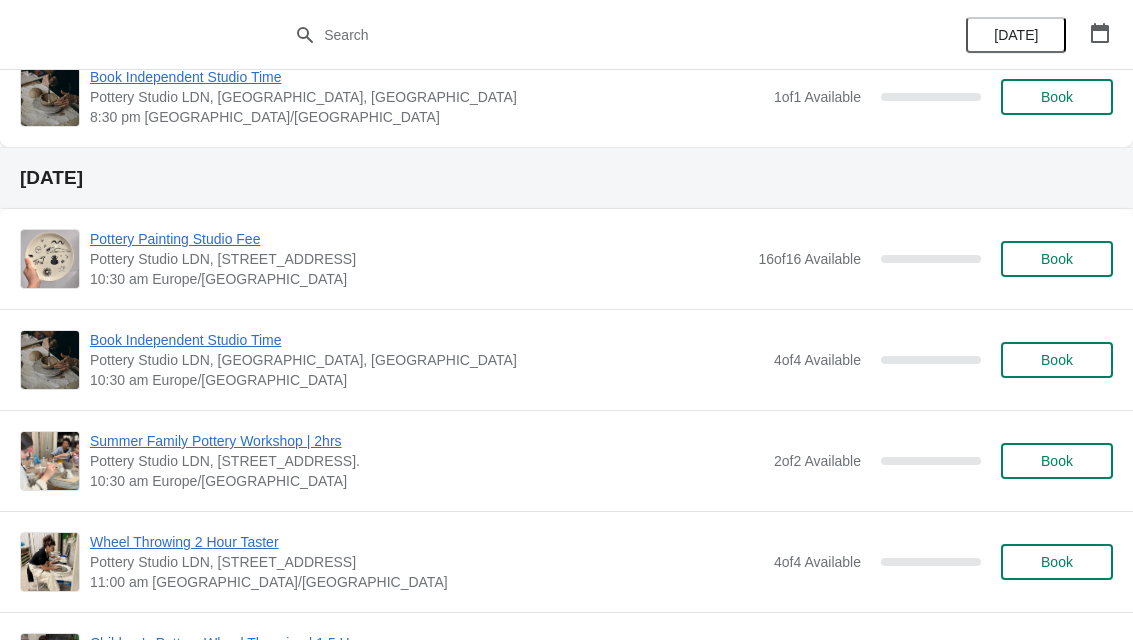 scroll, scrollTop: 2680, scrollLeft: 0, axis: vertical 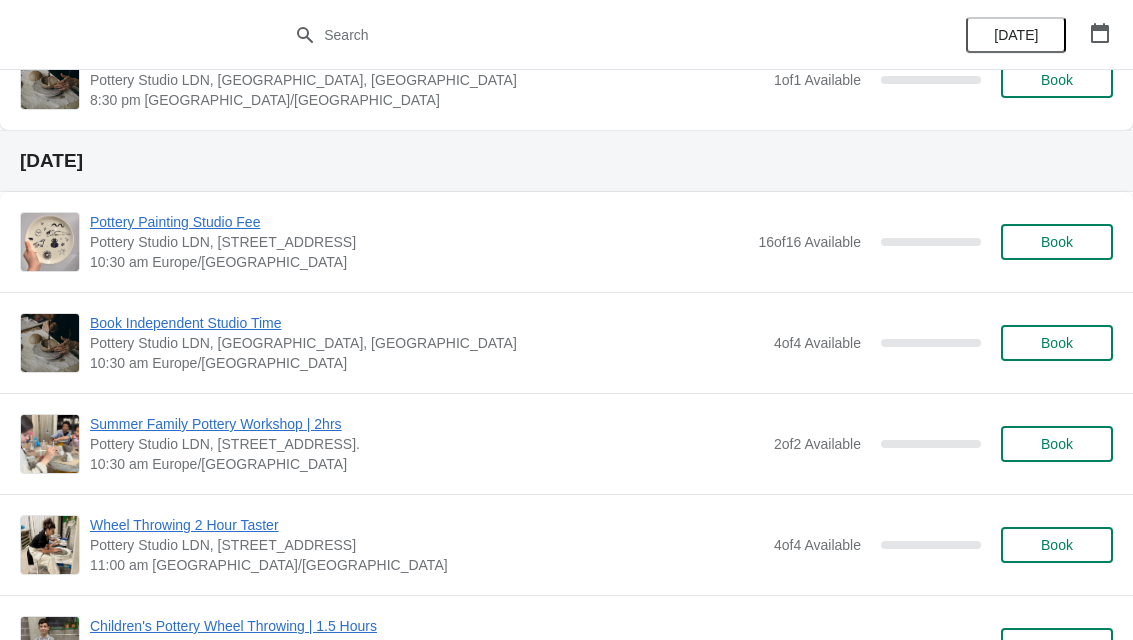 click on "Book" at bounding box center (1057, 444) 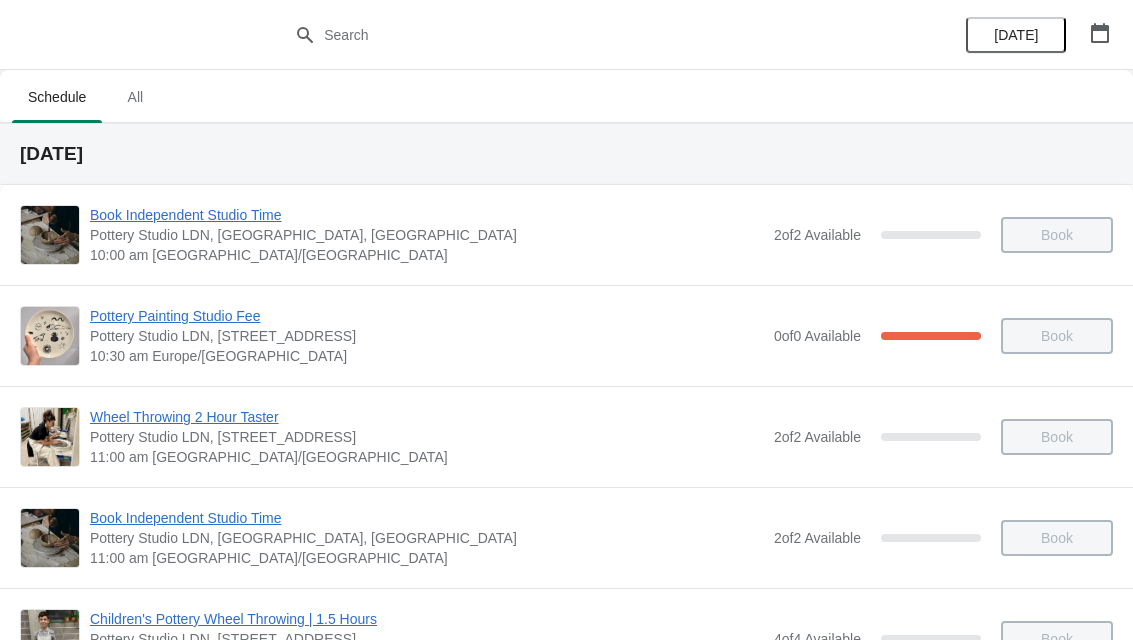 scroll, scrollTop: 2680, scrollLeft: 0, axis: vertical 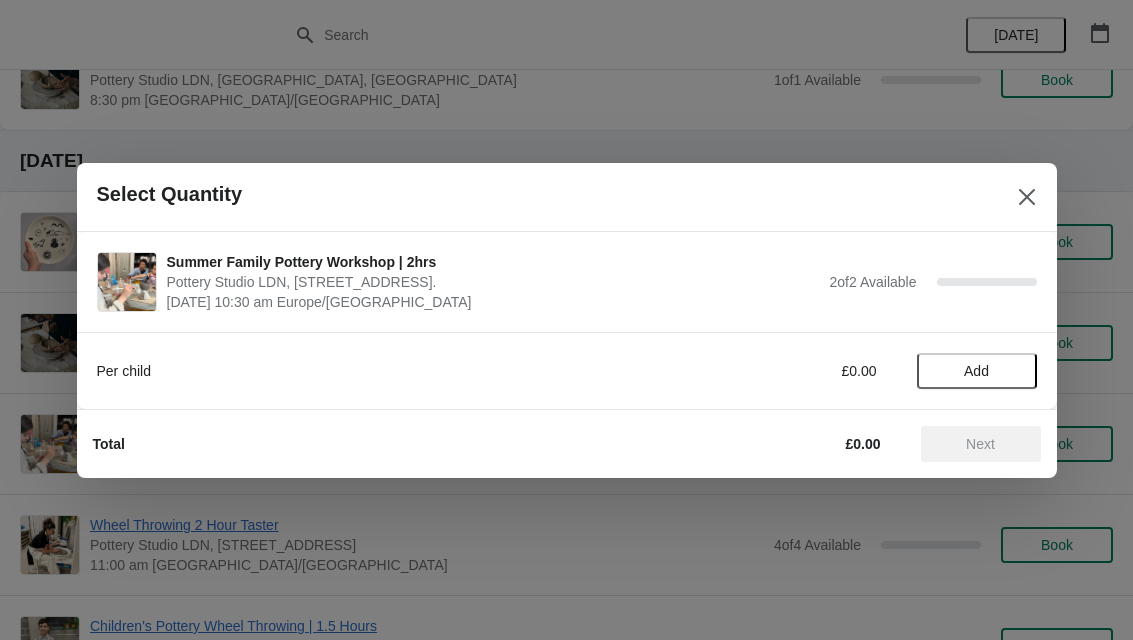 click on "Add" at bounding box center [976, 371] 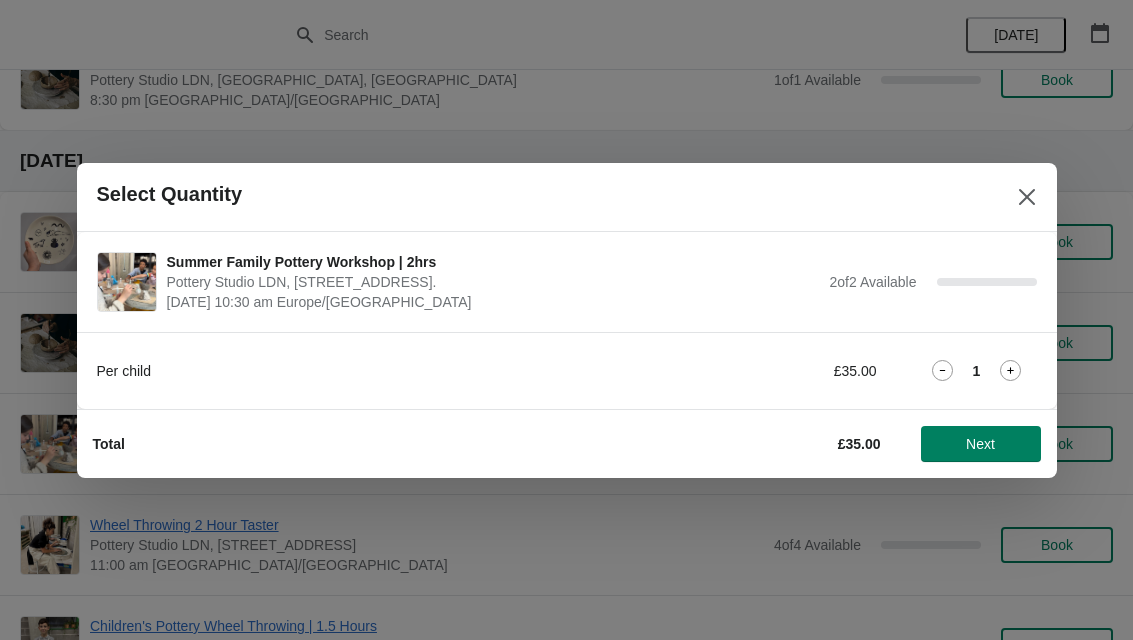 click on "Next" at bounding box center (980, 444) 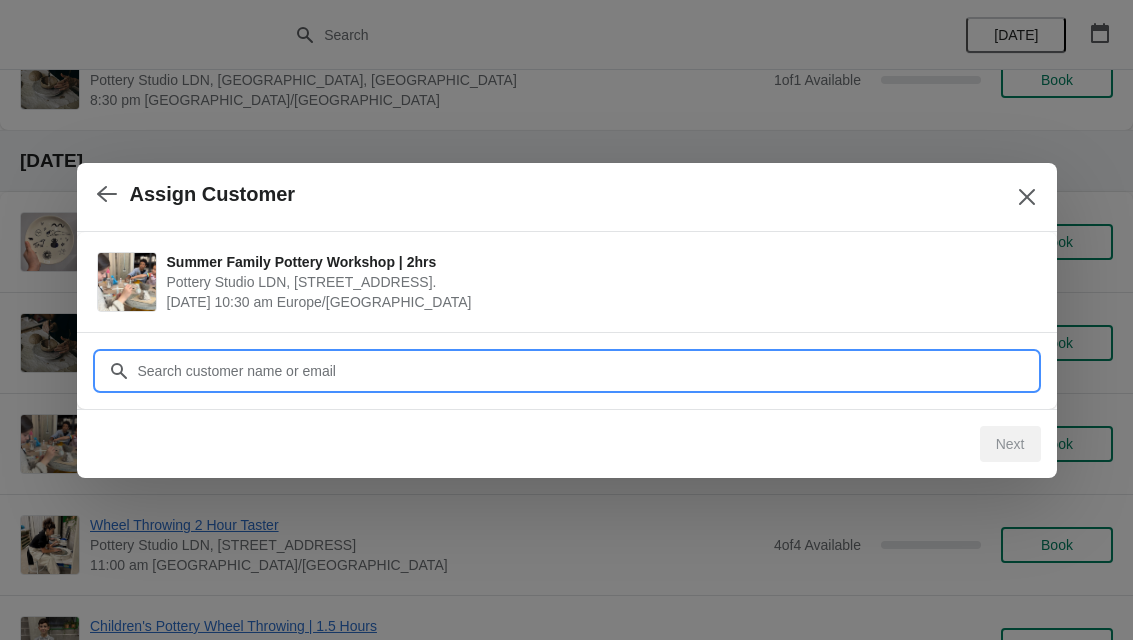 click on "Customer" at bounding box center (587, 371) 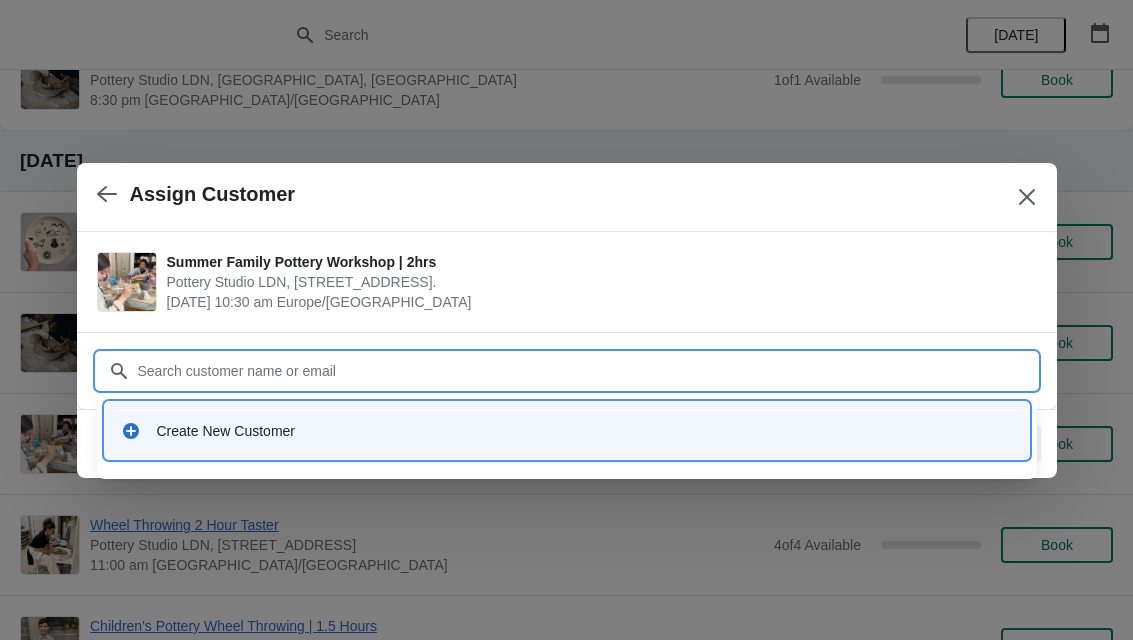 click on "Create New Customer" at bounding box center [585, 431] 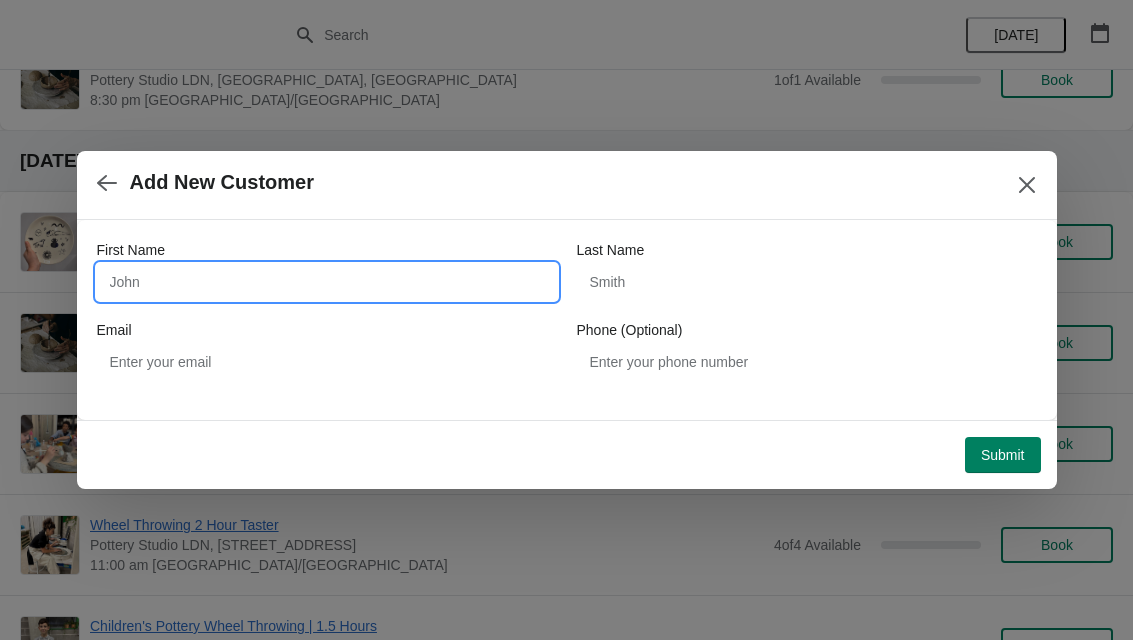 click on "First Name" at bounding box center (327, 282) 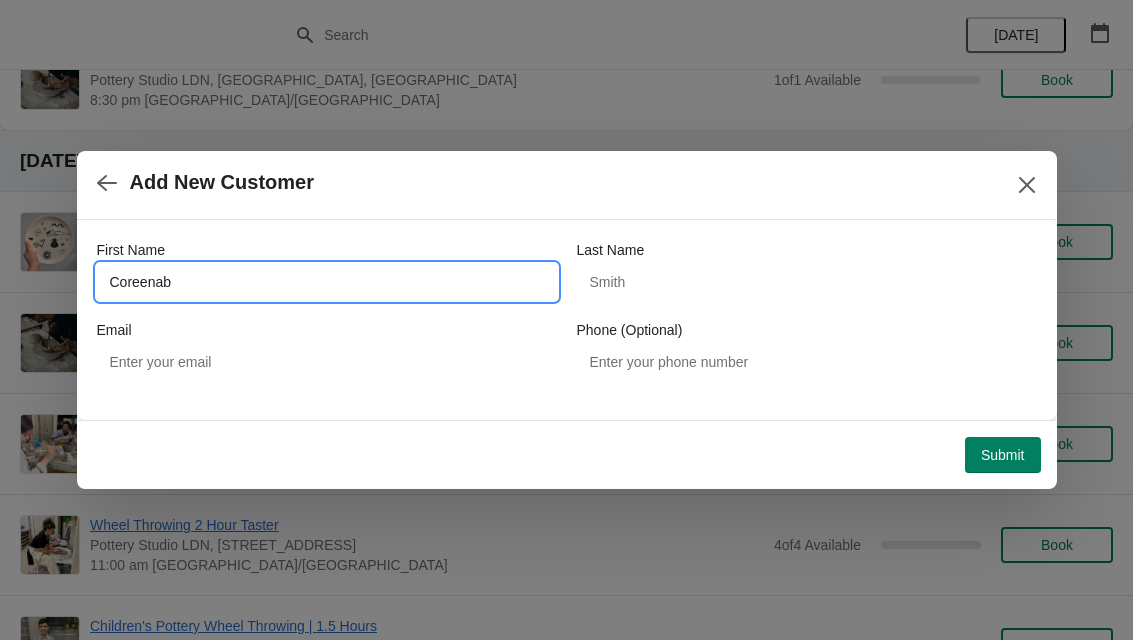 type on "Coreenab" 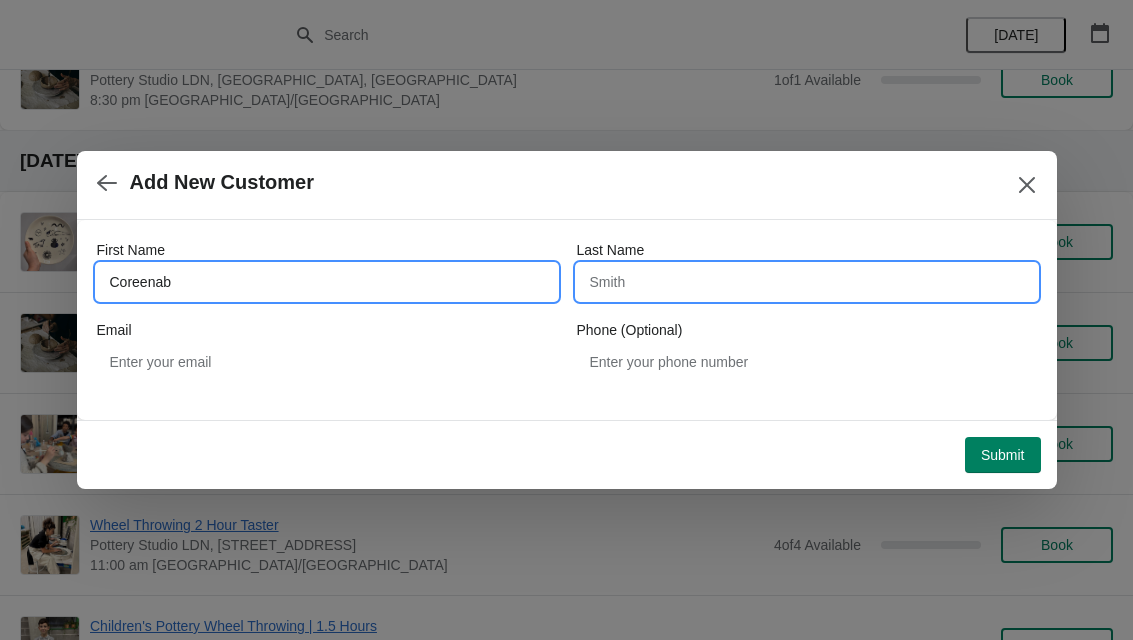 click on "Last Name" at bounding box center (807, 282) 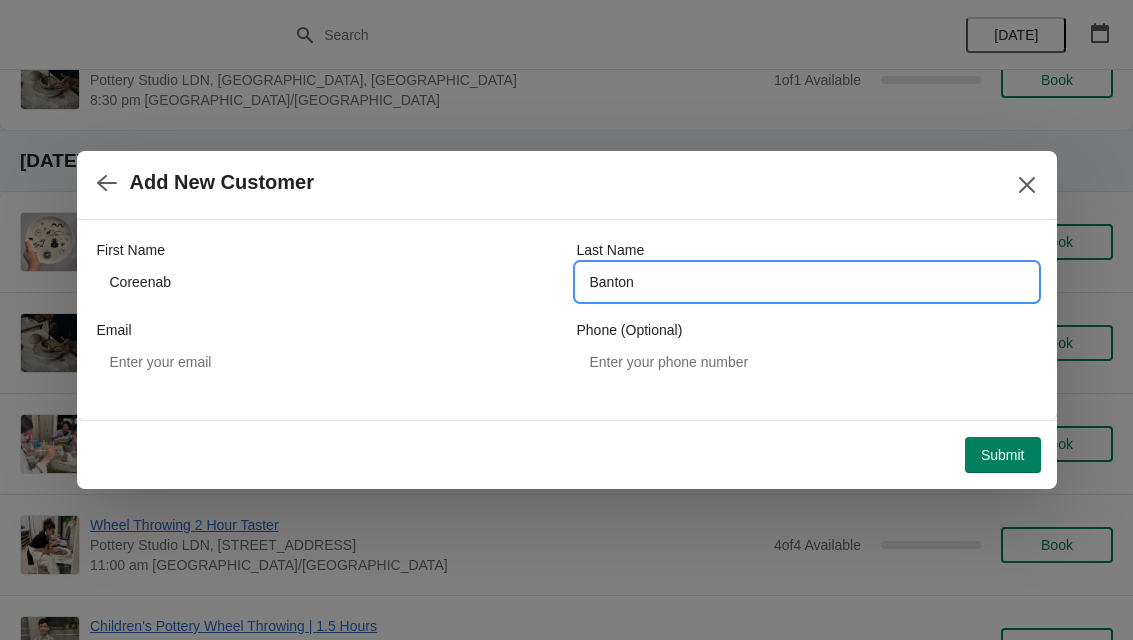 type on "Banton" 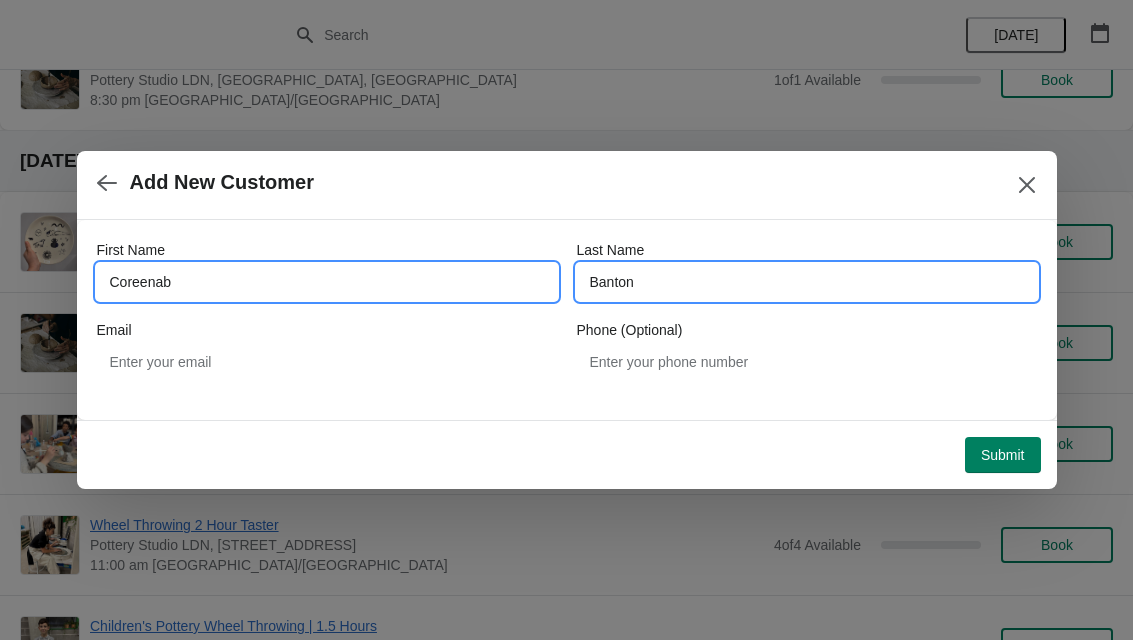 click on "Coreenab" at bounding box center (327, 282) 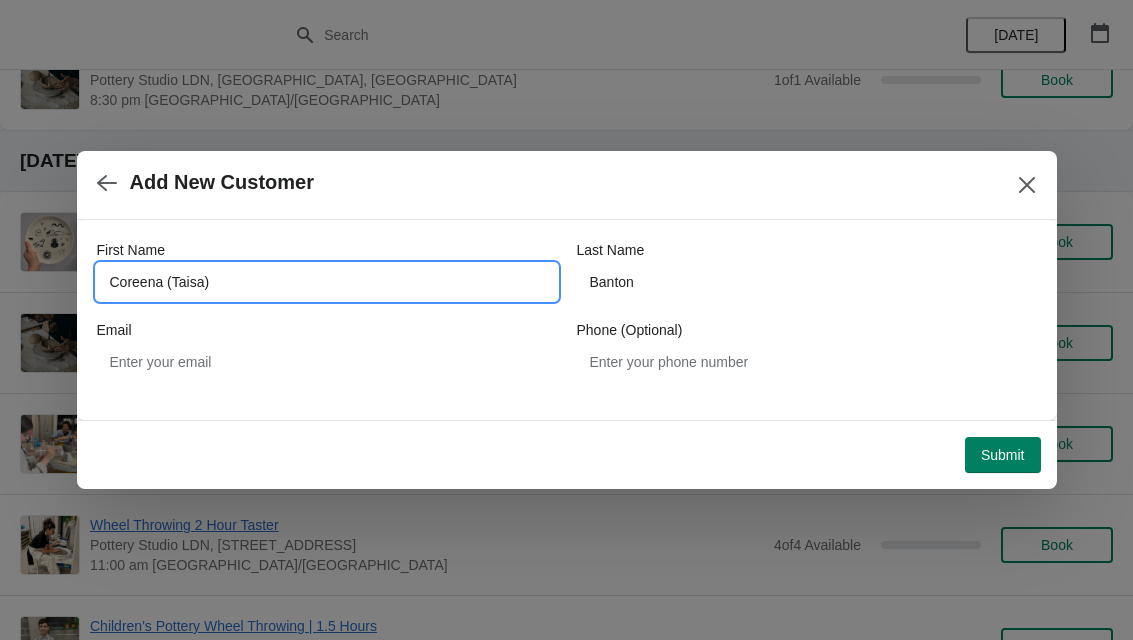 type on "Coreena (Taisa)" 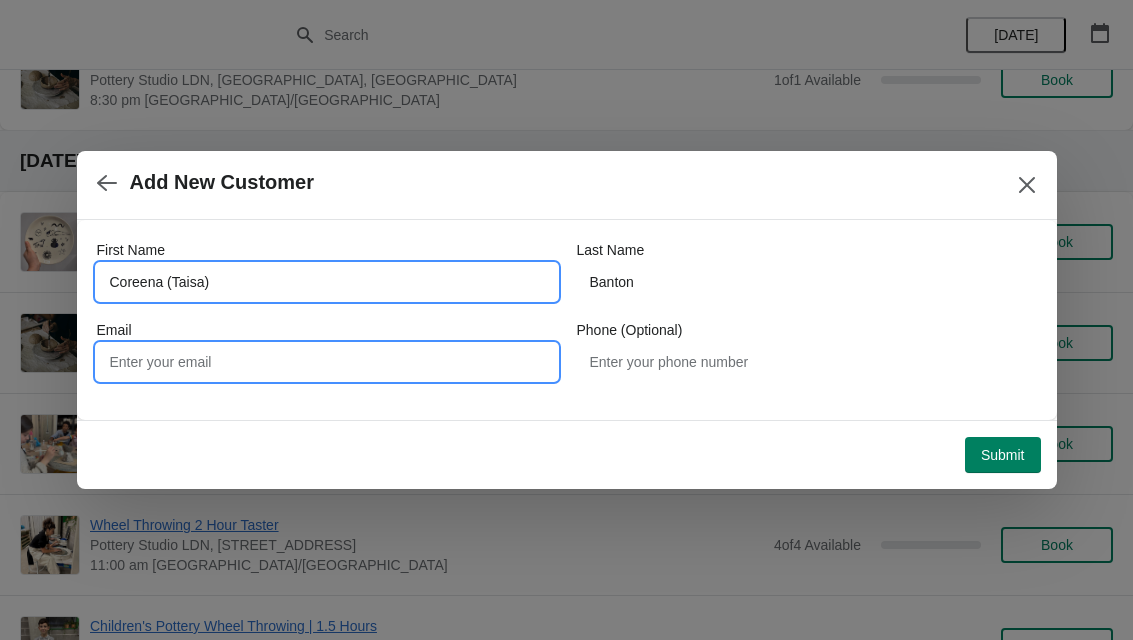 click on "Email" at bounding box center [327, 362] 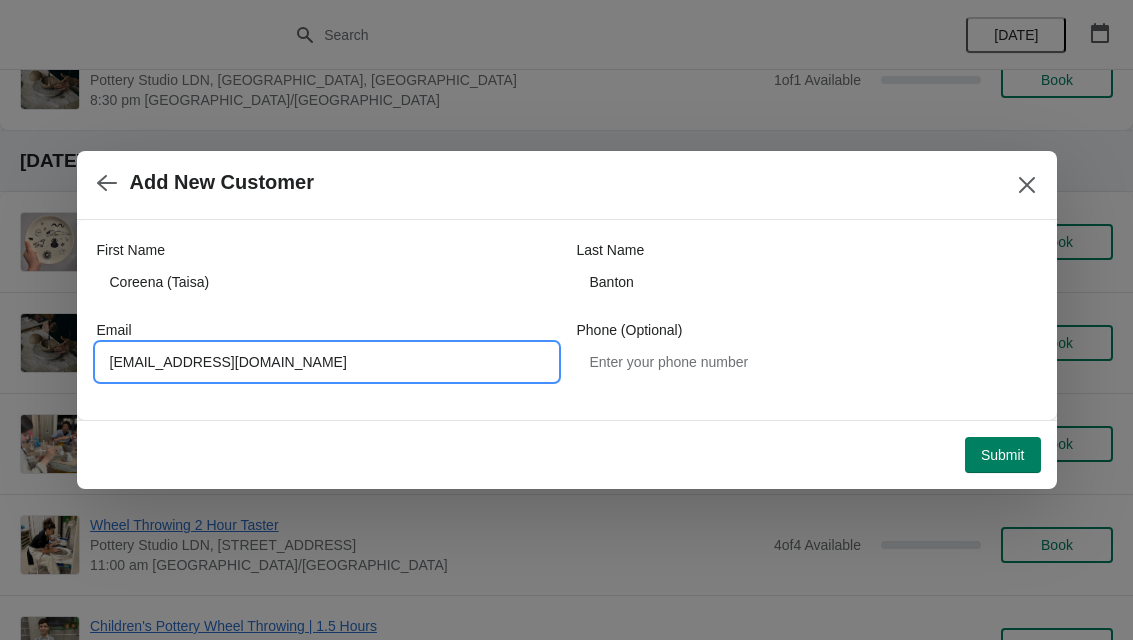 type on "[EMAIL_ADDRESS][DOMAIN_NAME]" 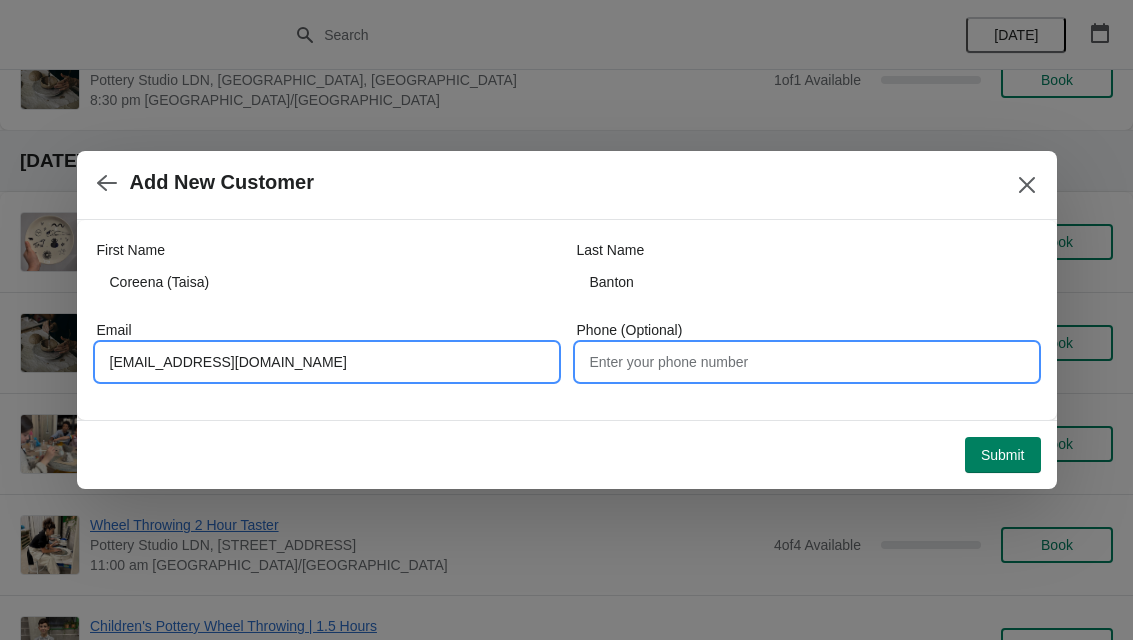 click on "Phone (Optional)" at bounding box center (807, 362) 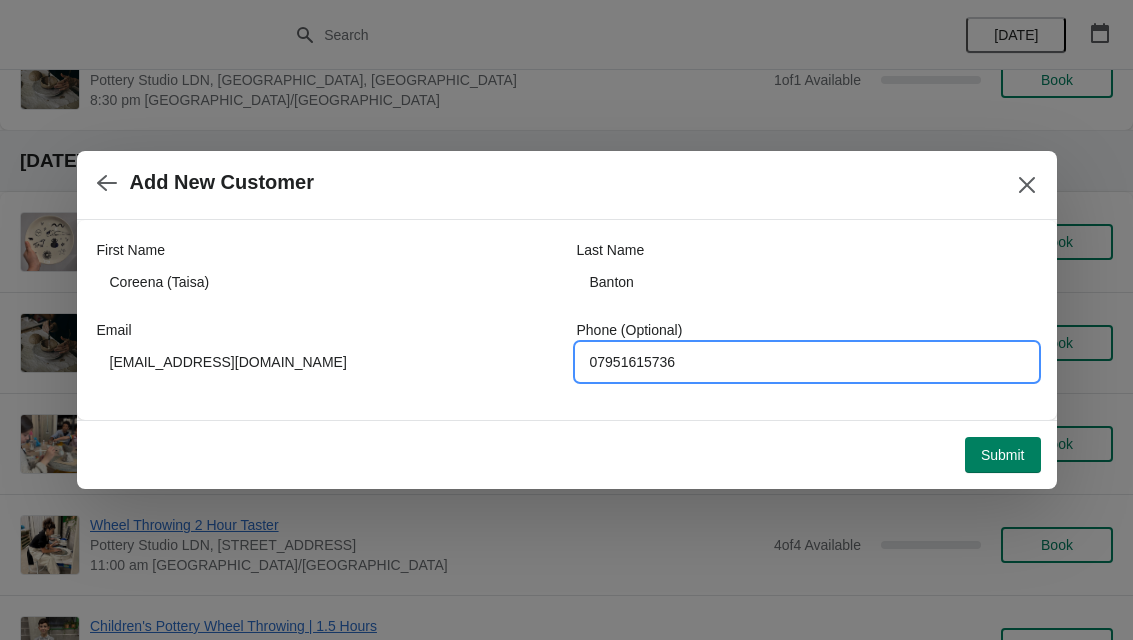 type on "07951615736" 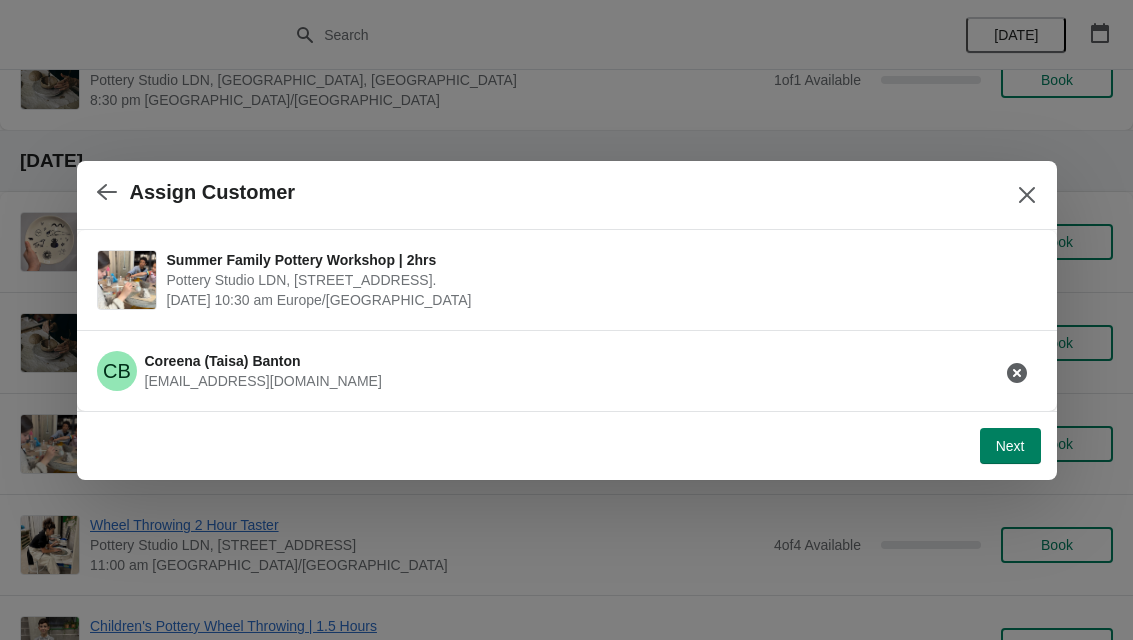 click on "Next" at bounding box center [1010, 446] 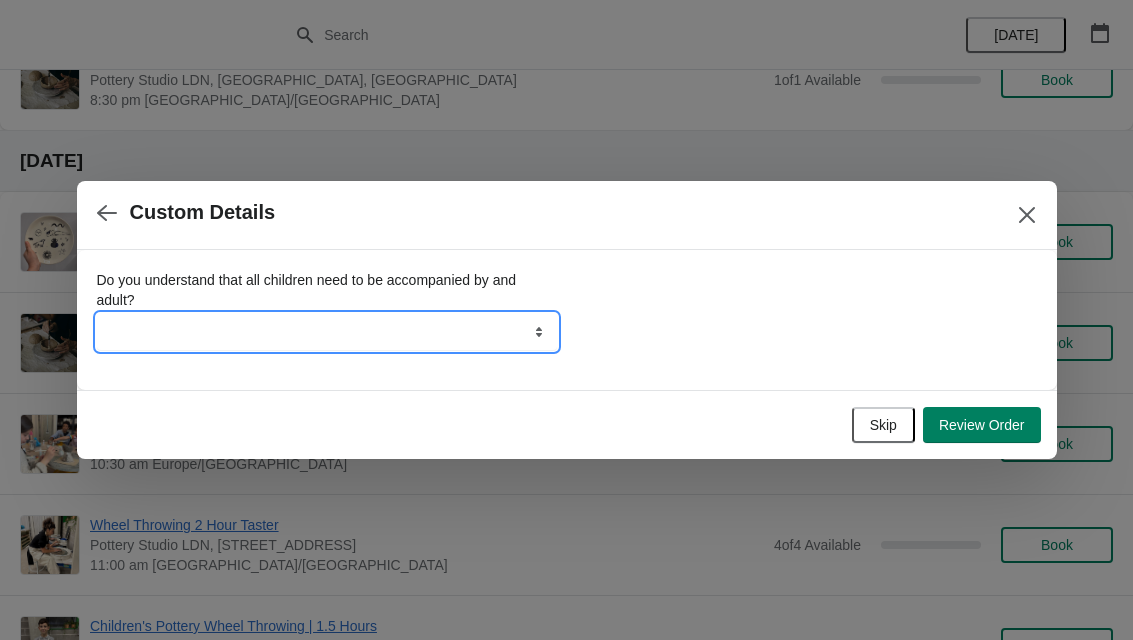 click on "Yes" at bounding box center [327, 332] 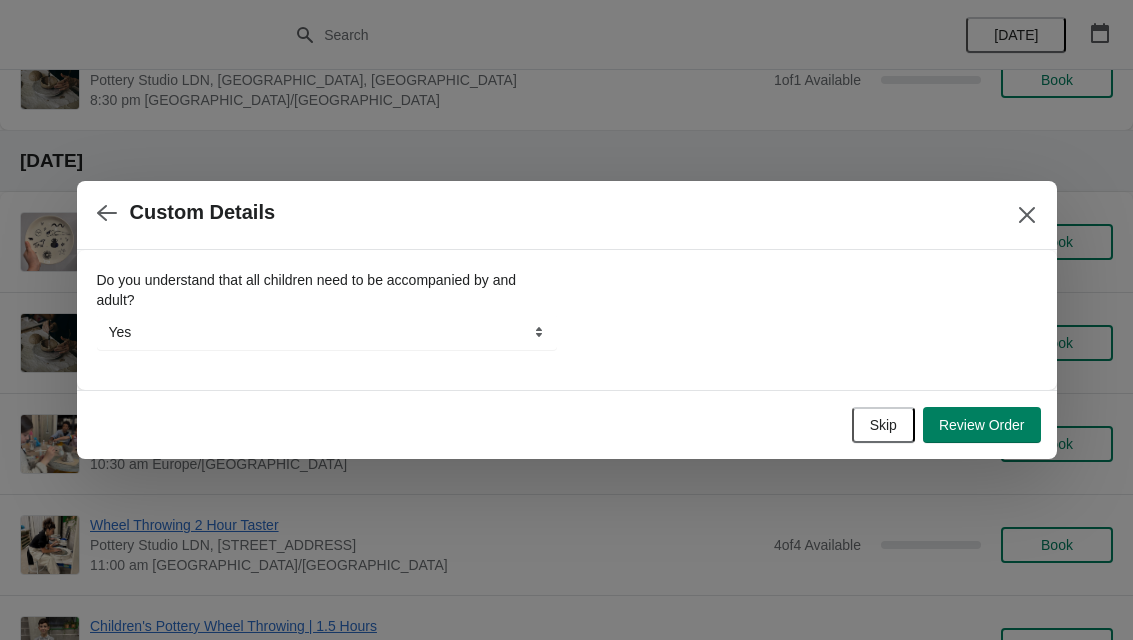 click on "Review Order" at bounding box center [982, 425] 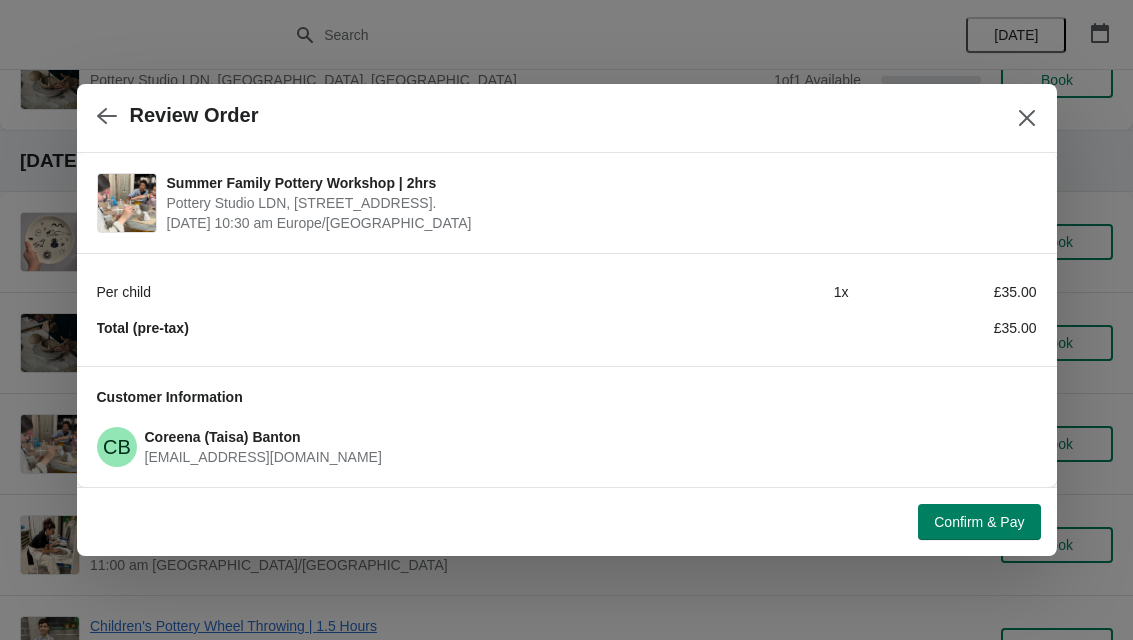 click on "Confirm & Pay" at bounding box center [979, 522] 